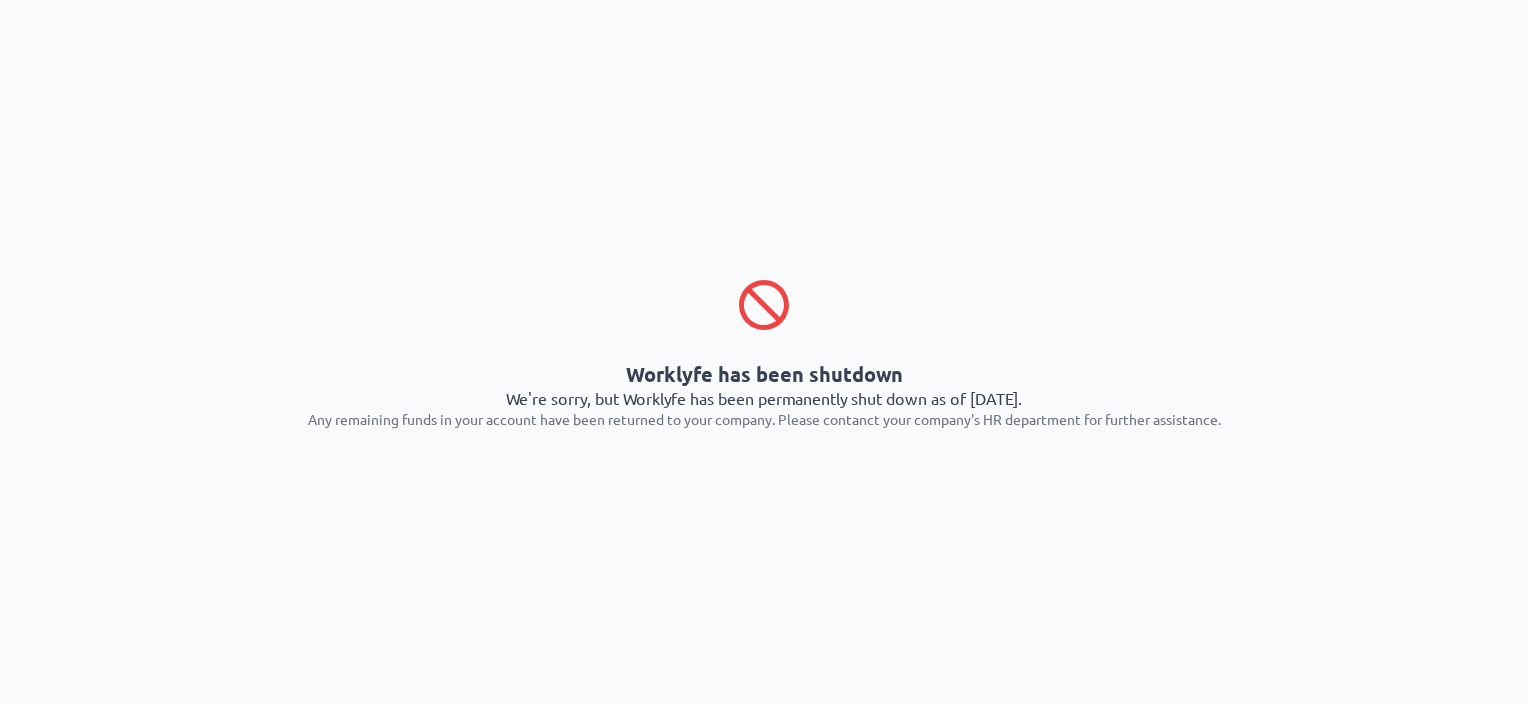 scroll, scrollTop: 0, scrollLeft: 0, axis: both 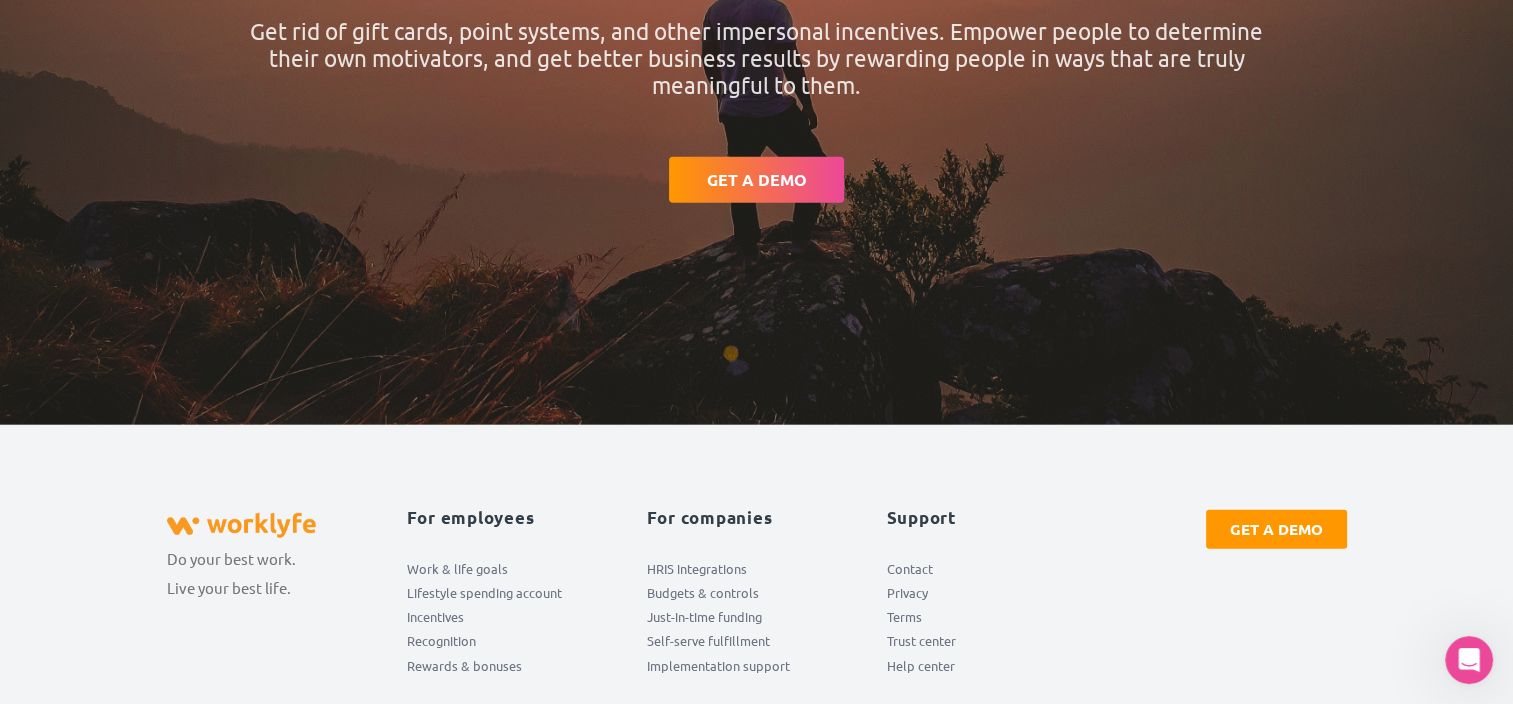 click on "GET A DEMO" at bounding box center [1276, 529] 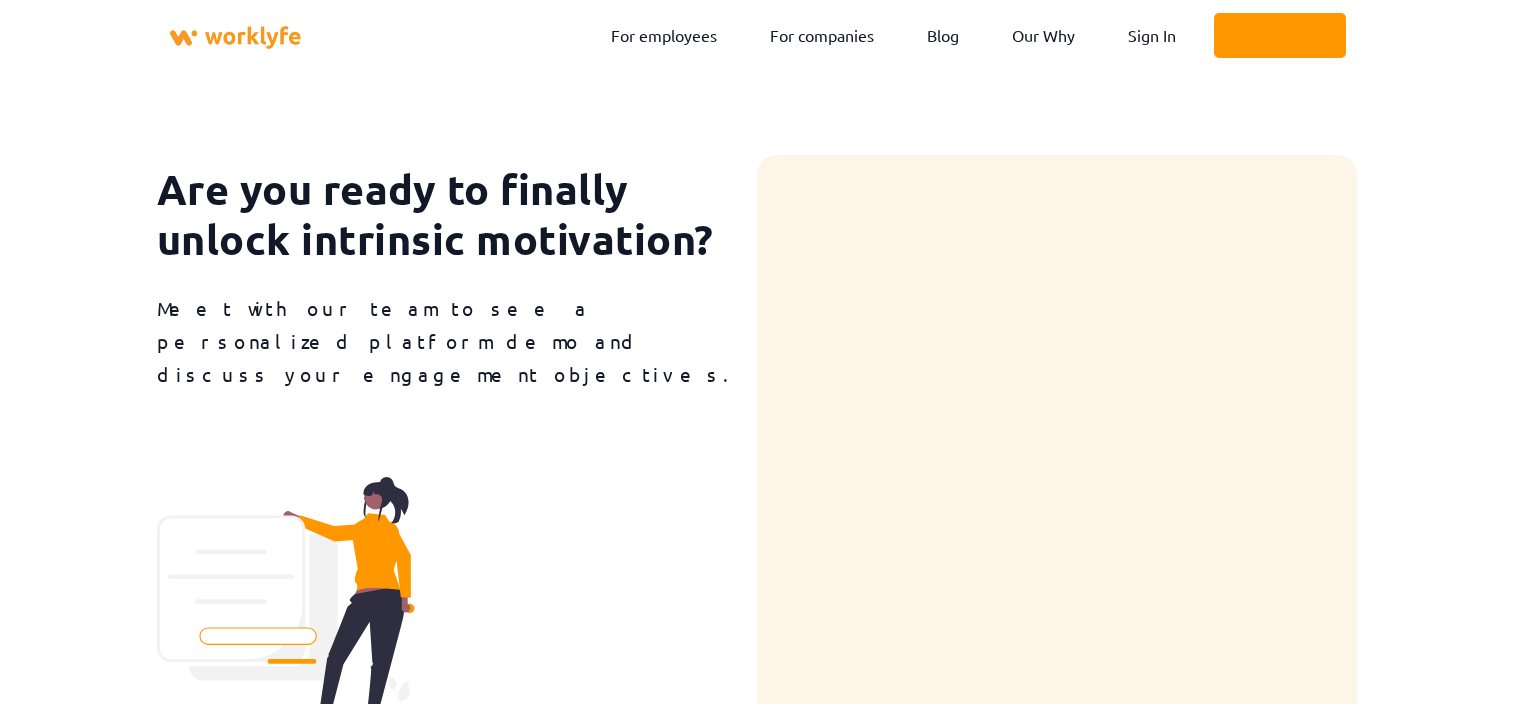 scroll, scrollTop: 0, scrollLeft: 0, axis: both 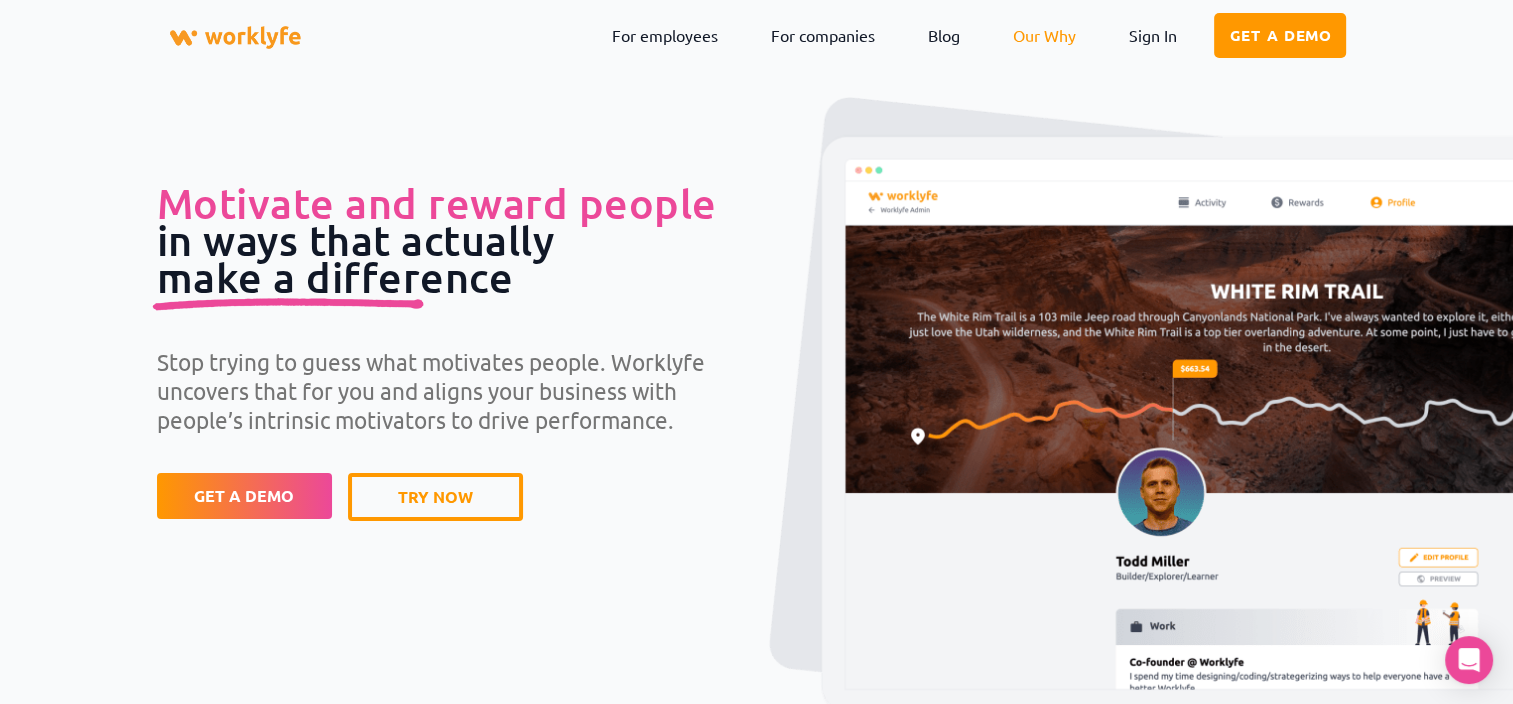 click on "Our Why" at bounding box center (1043, 35) 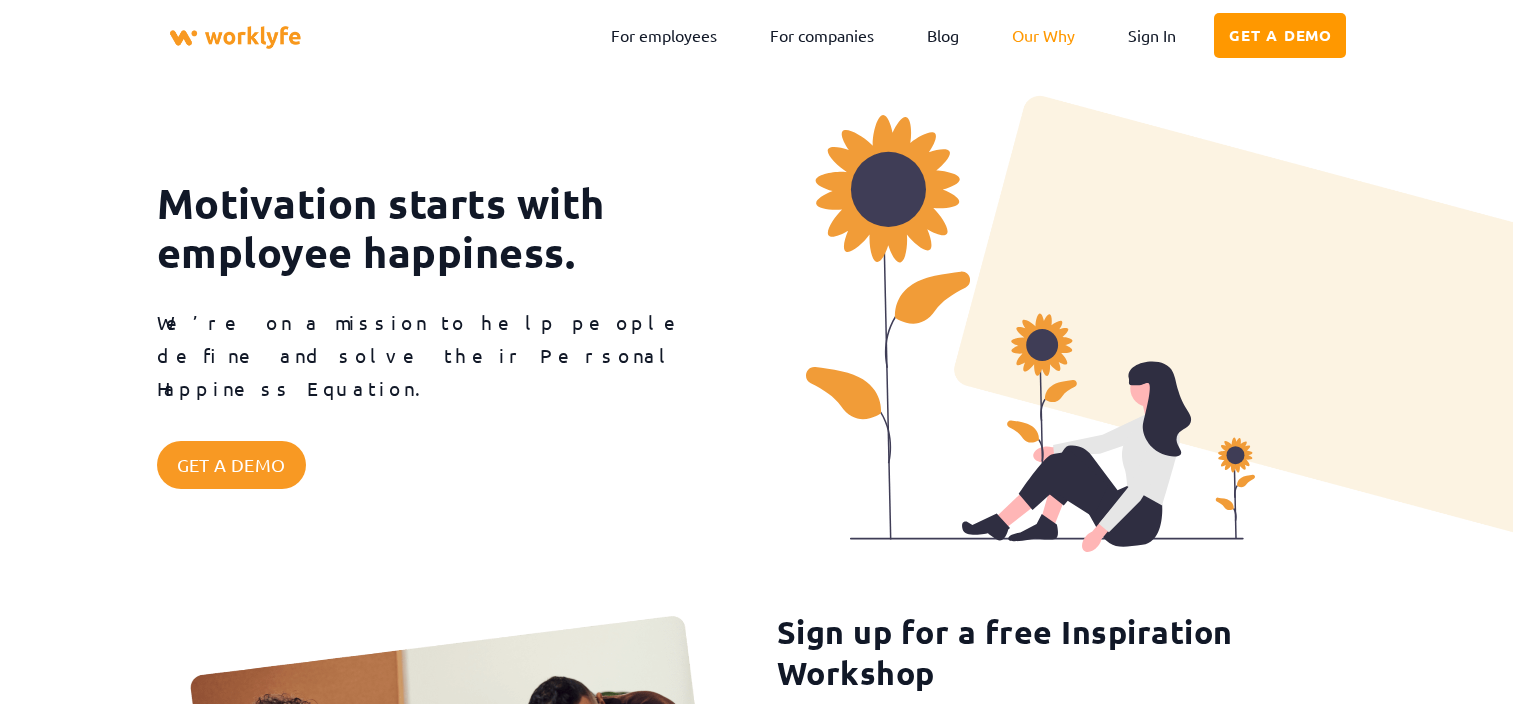scroll, scrollTop: 400, scrollLeft: 0, axis: vertical 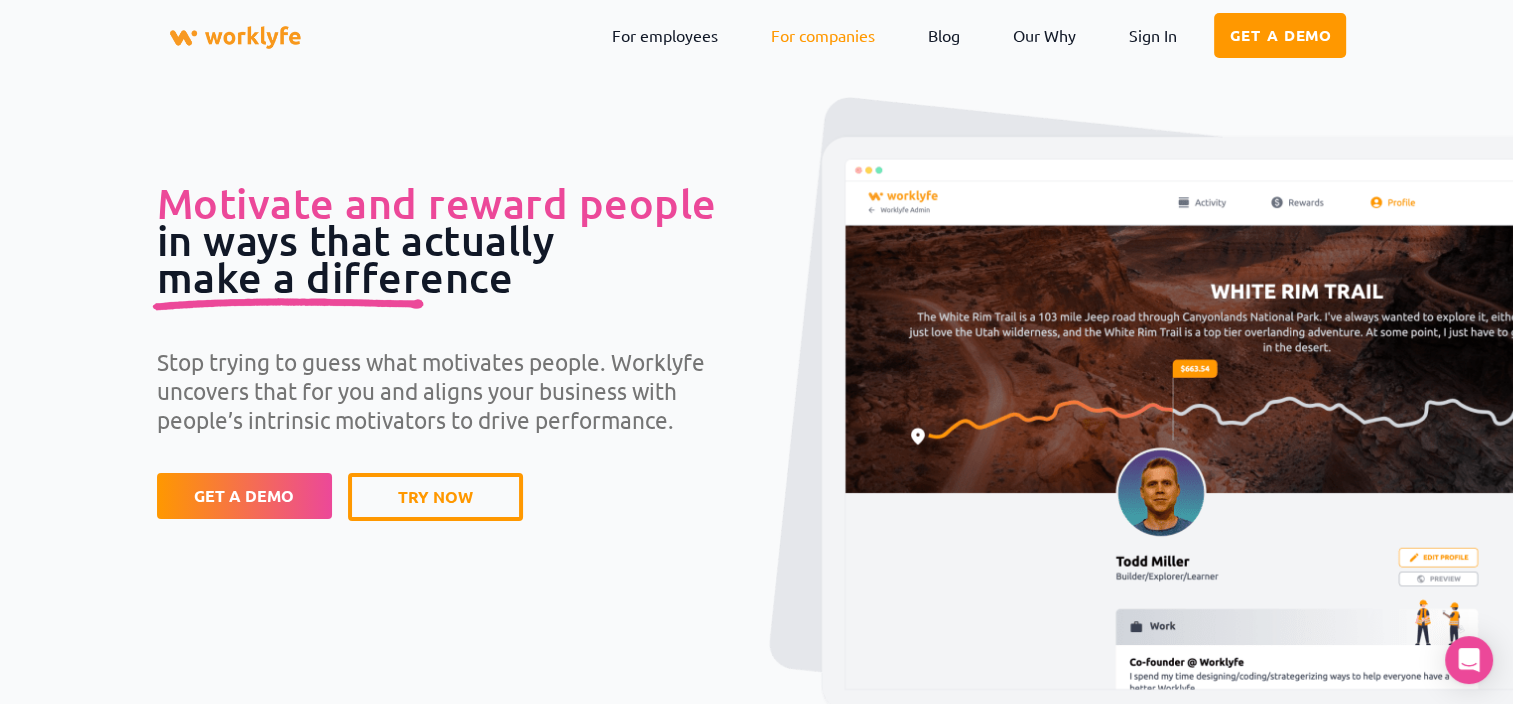 click on "For companies" at bounding box center [822, 35] 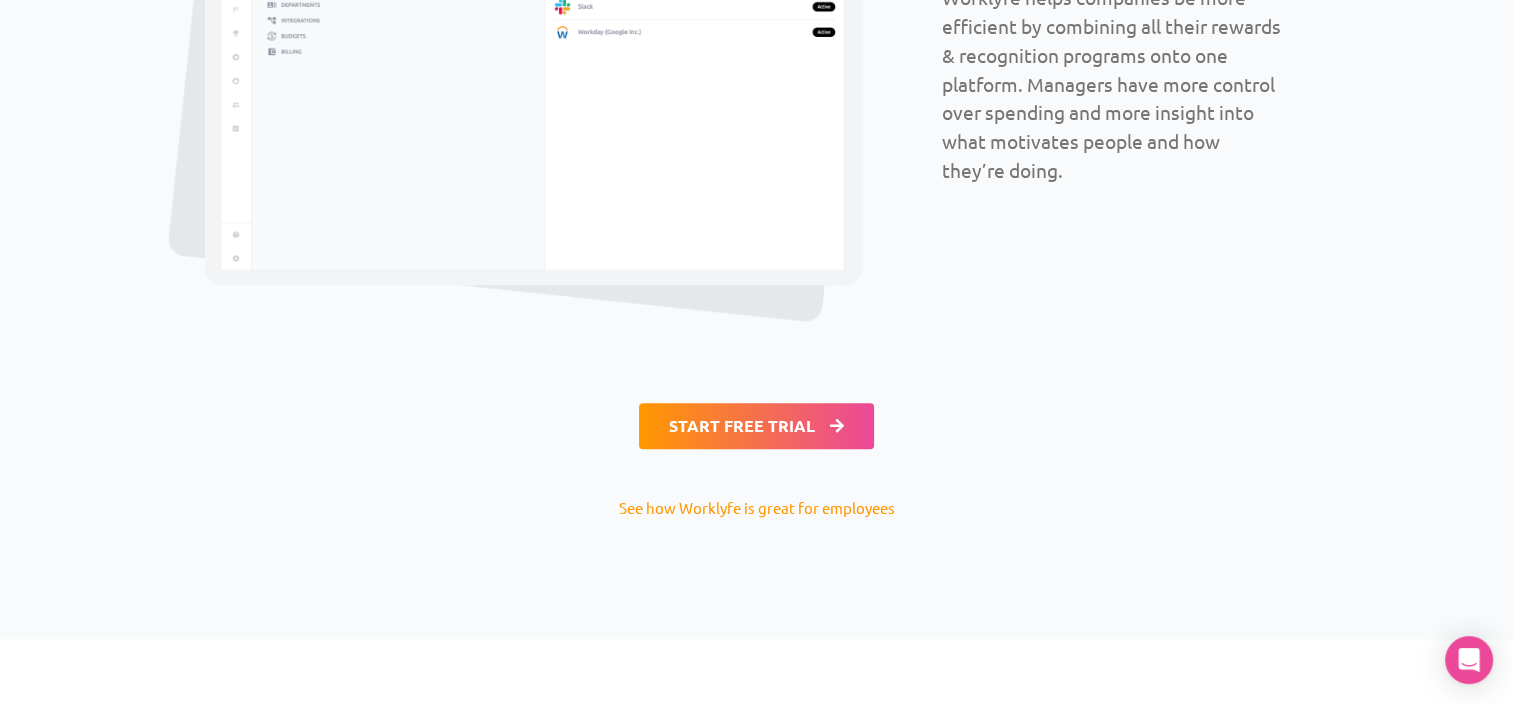 scroll, scrollTop: 1200, scrollLeft: 0, axis: vertical 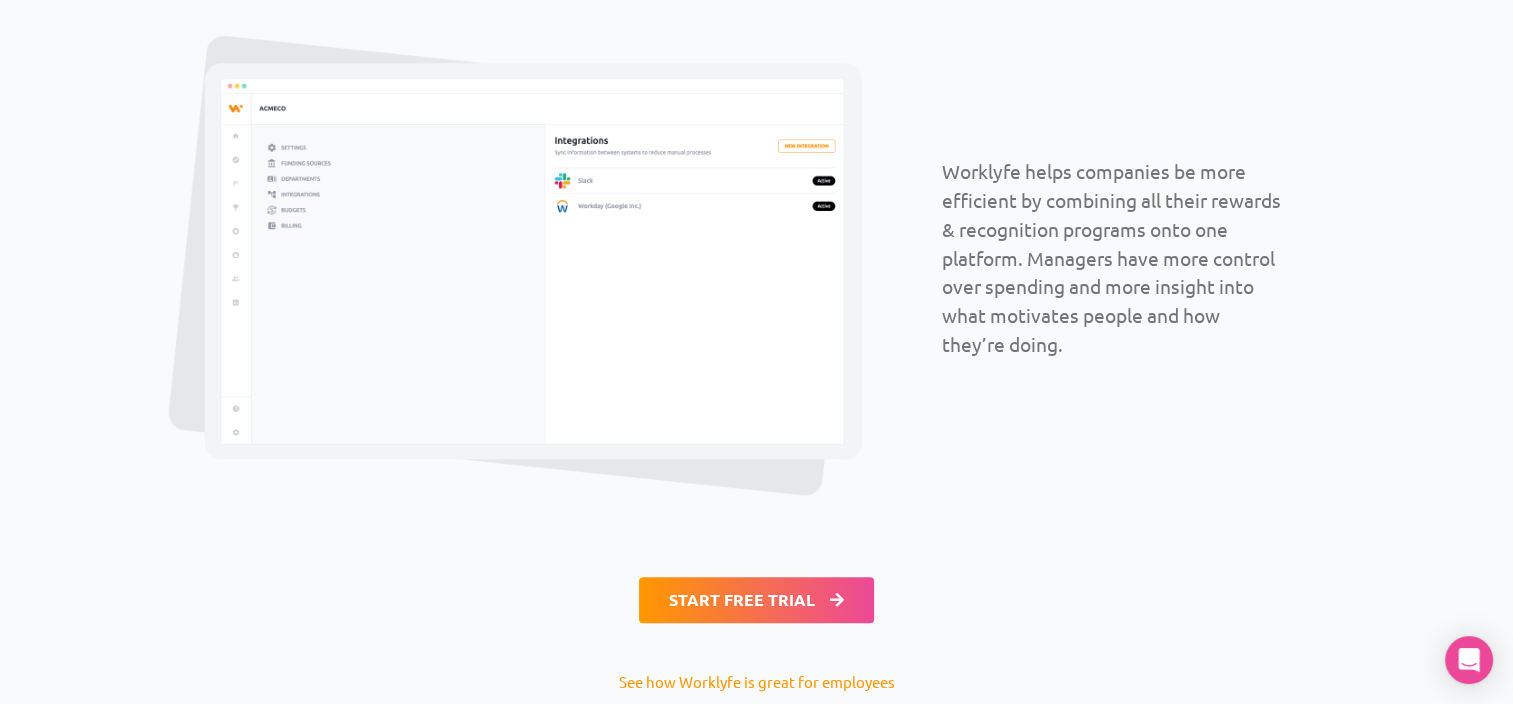 click on "START FREE TRIAL" at bounding box center [756, 600] 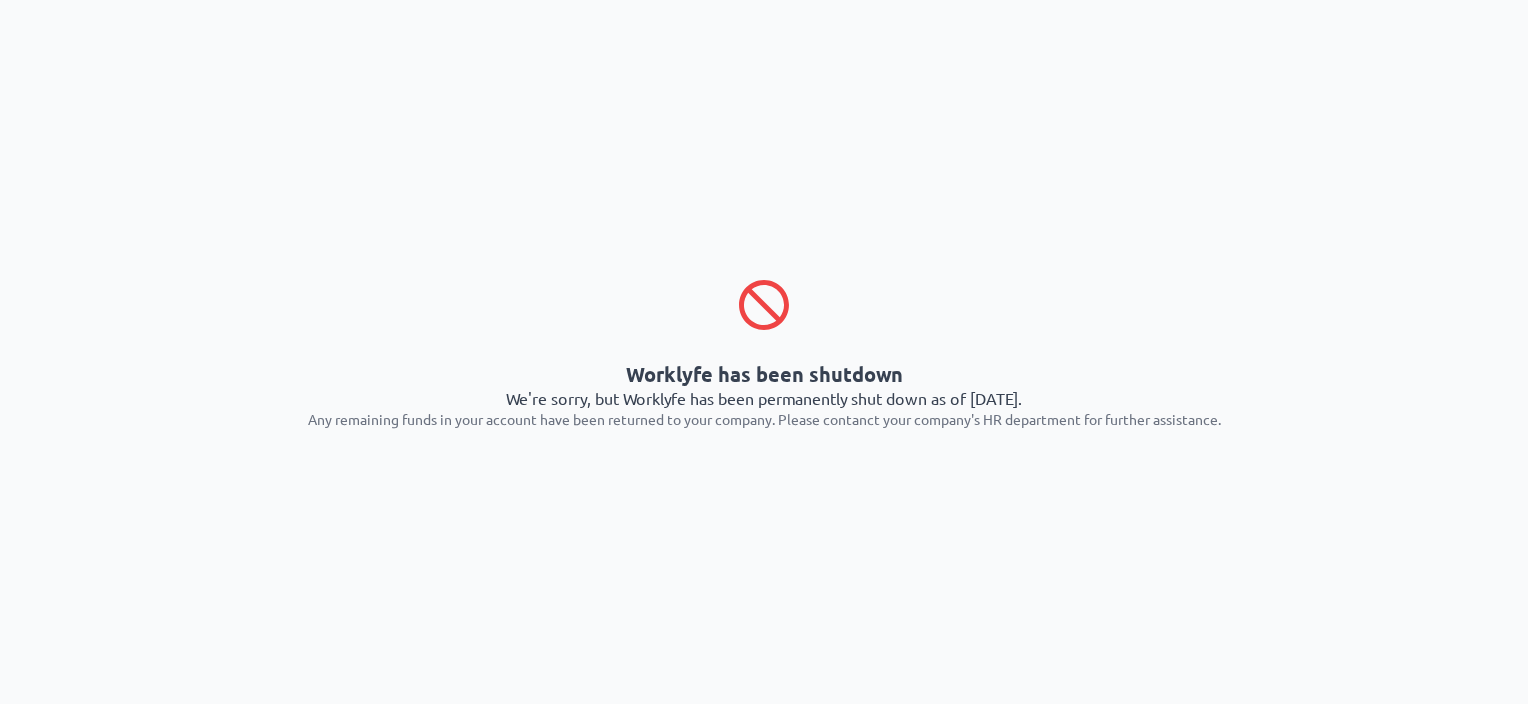 scroll, scrollTop: 0, scrollLeft: 0, axis: both 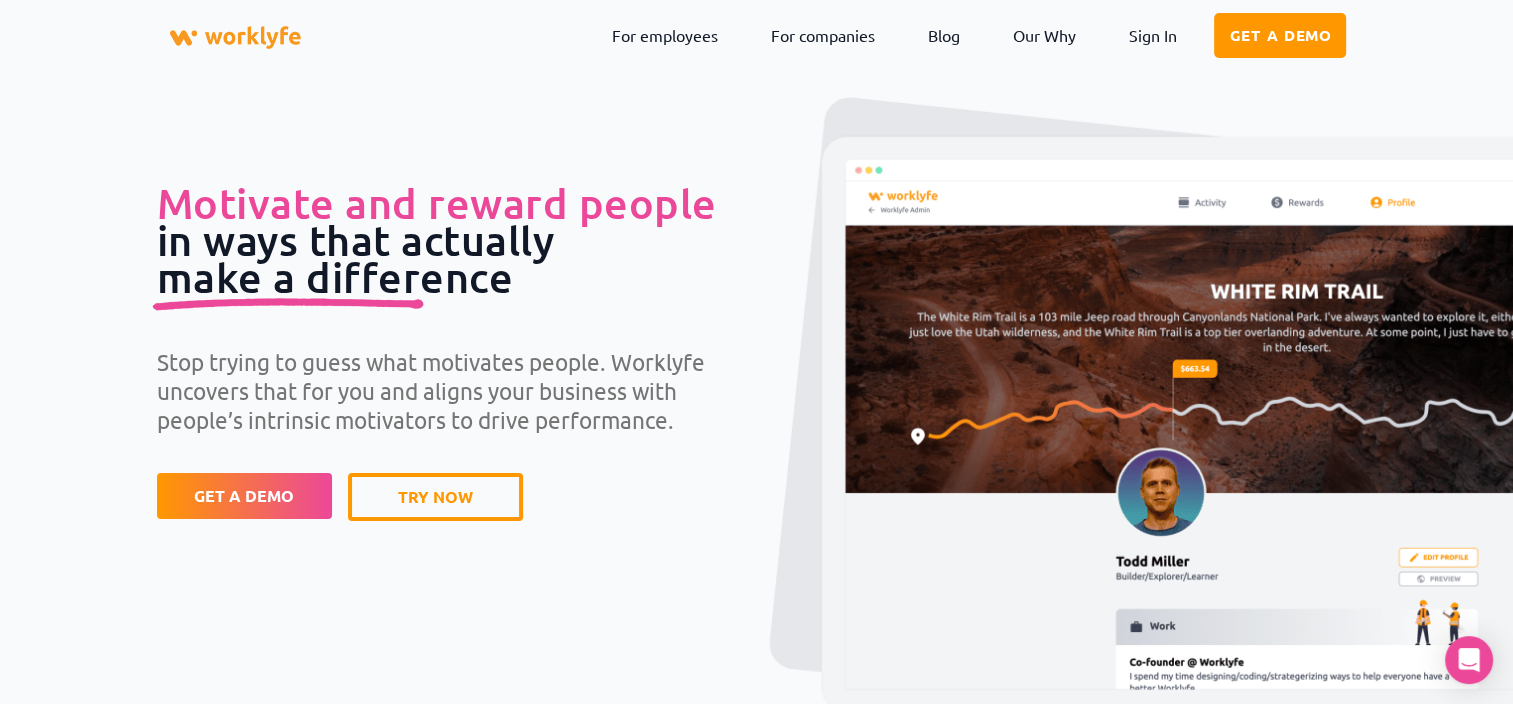 click on "Get a Demo" at bounding box center [1280, 35] 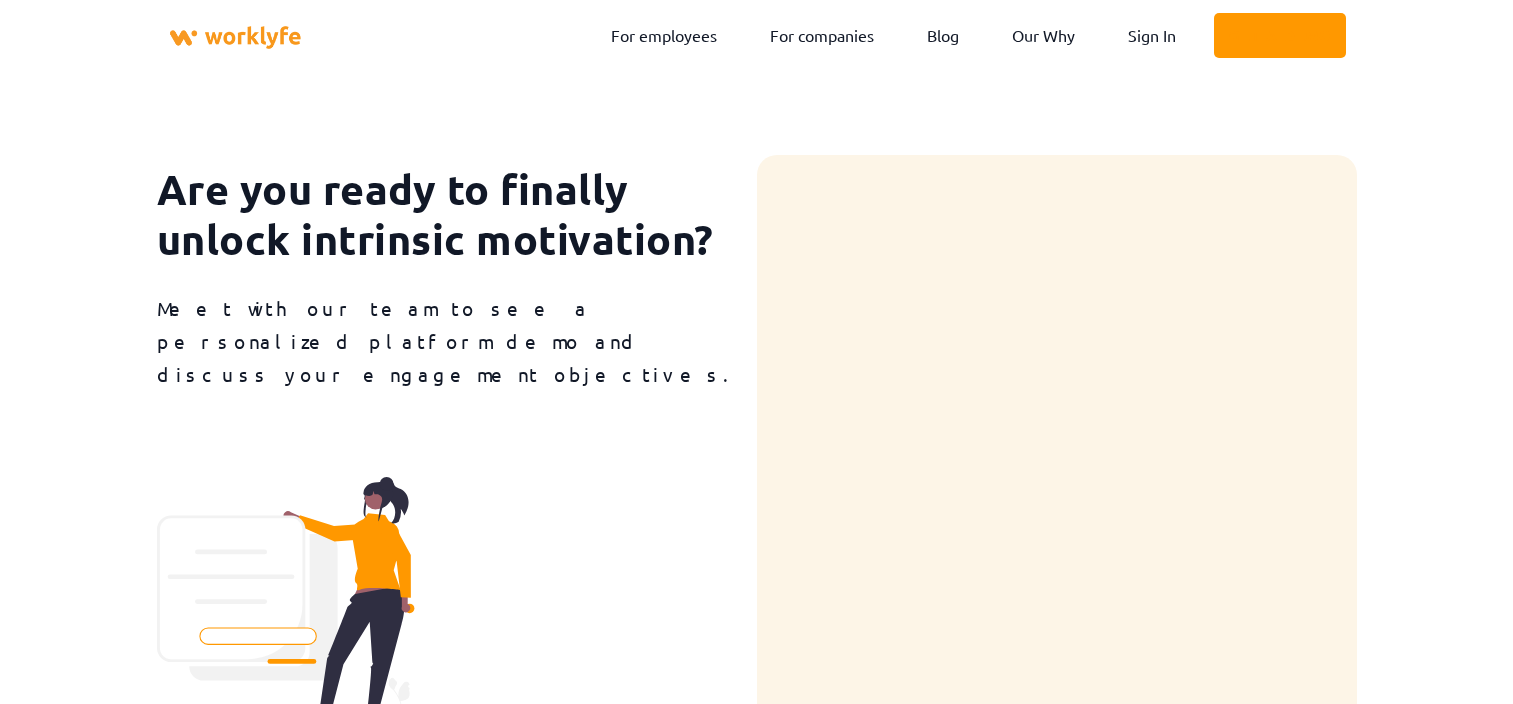 scroll, scrollTop: 0, scrollLeft: 0, axis: both 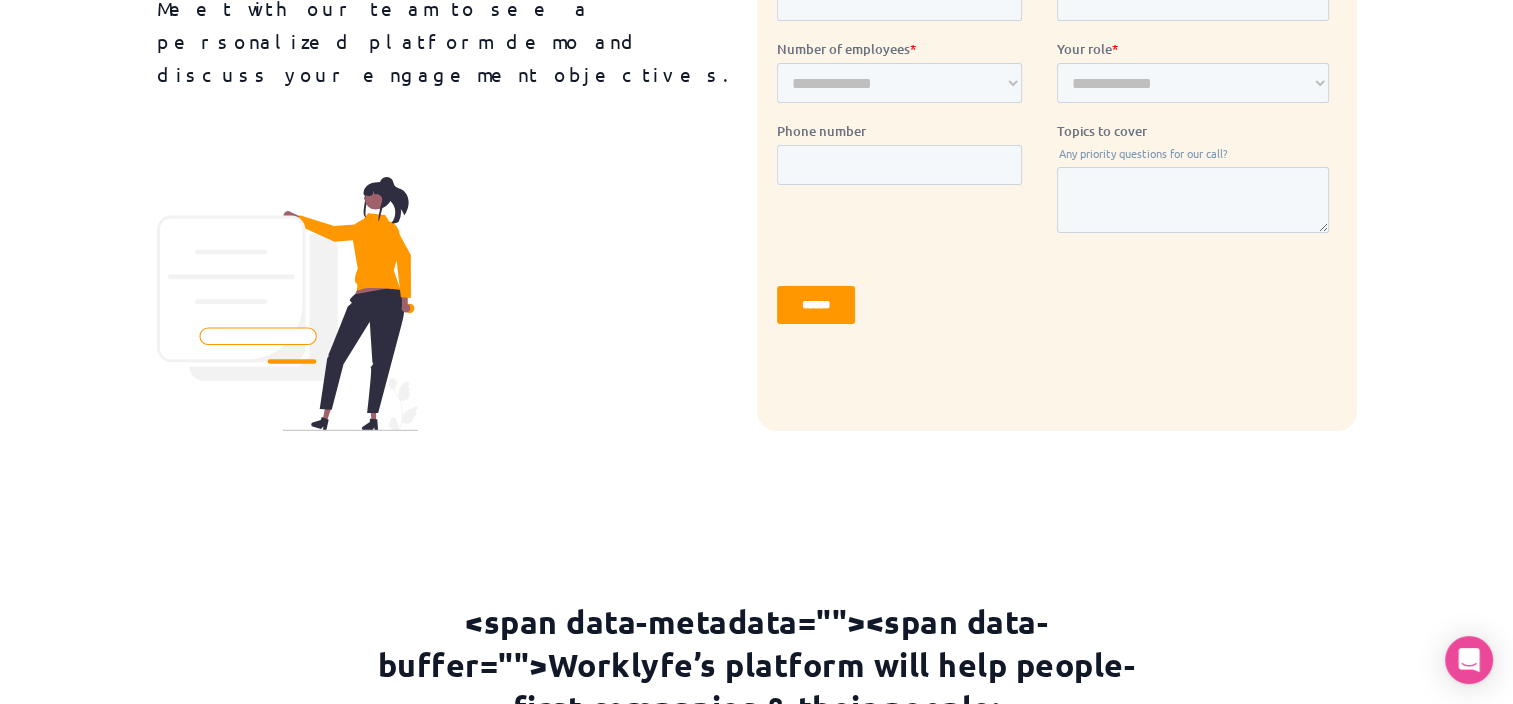 click on "******" at bounding box center [815, 305] 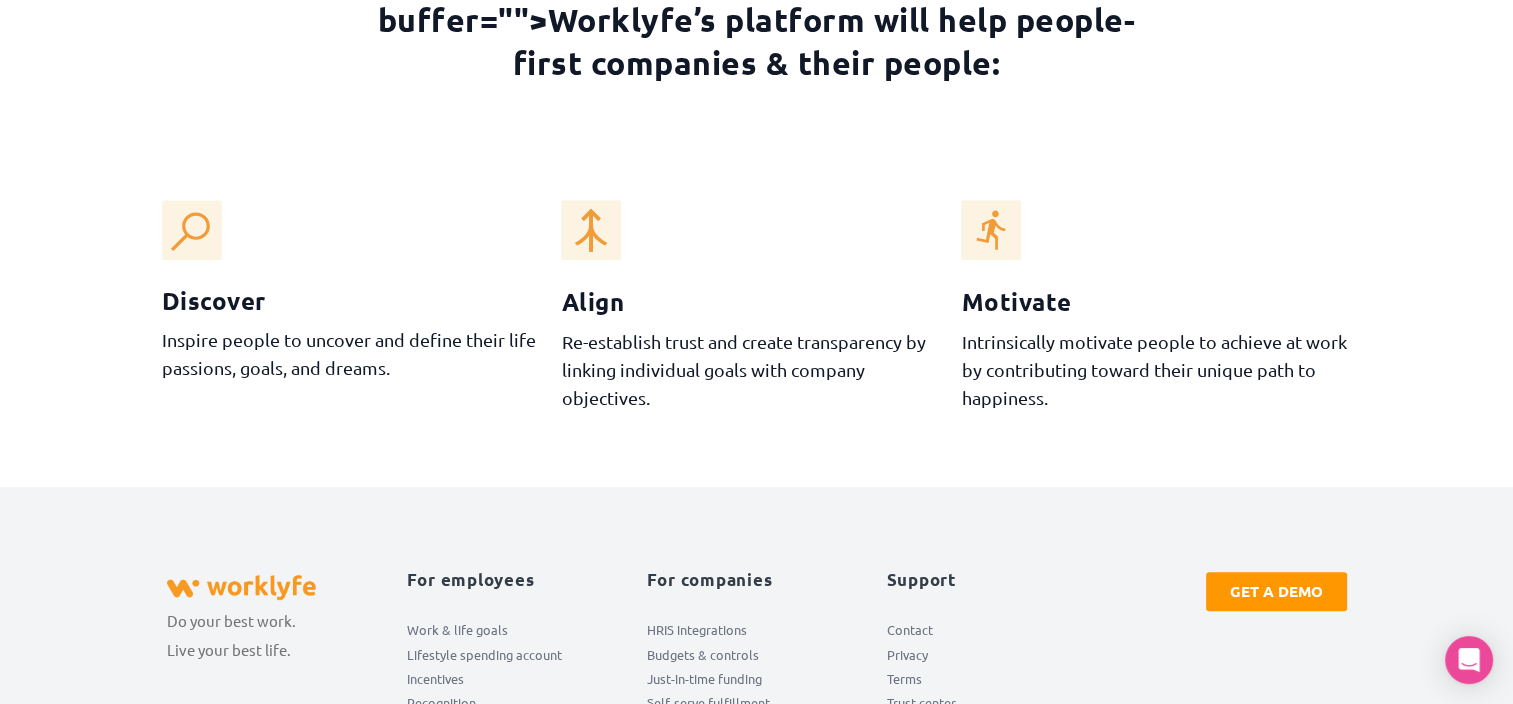 scroll, scrollTop: 1053, scrollLeft: 0, axis: vertical 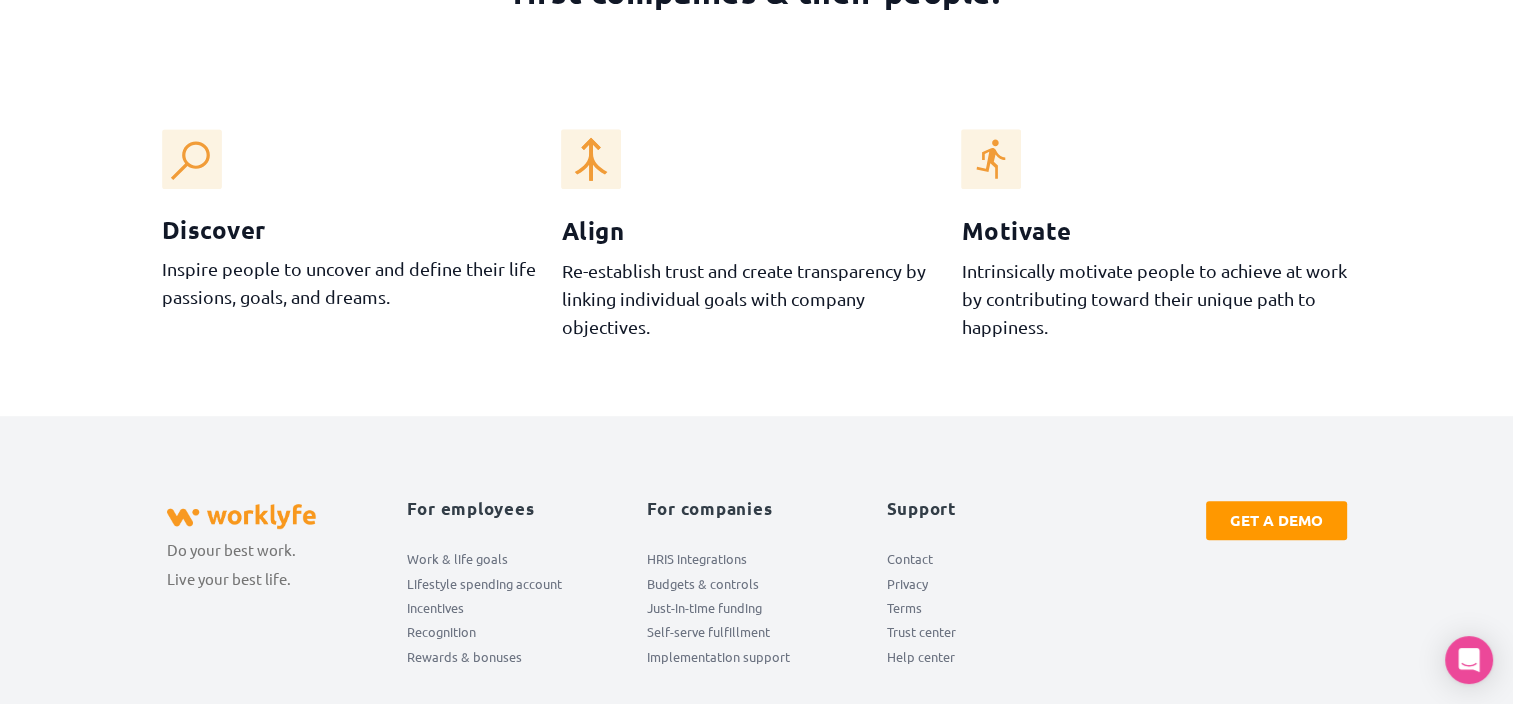 click on "GET A DEMO" at bounding box center (1276, 520) 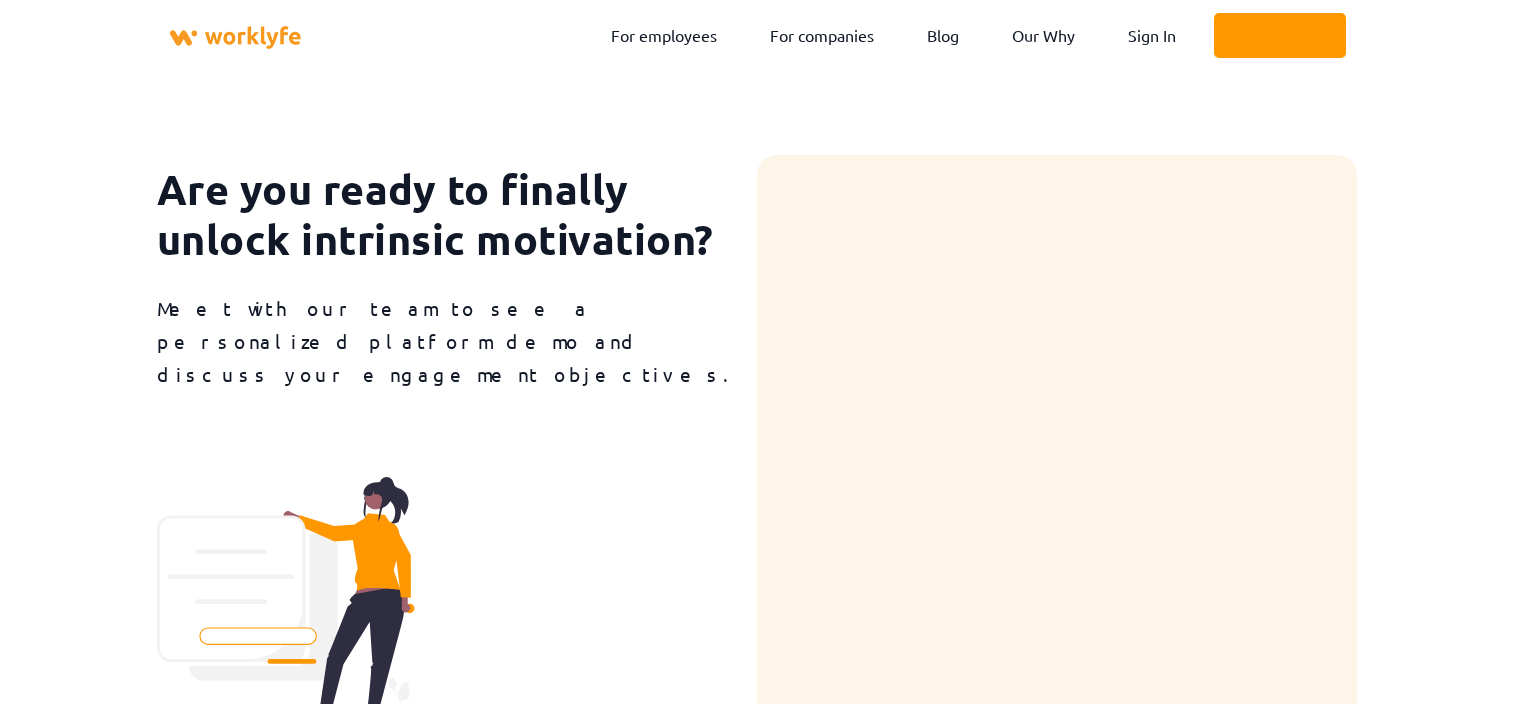 scroll, scrollTop: 0, scrollLeft: 0, axis: both 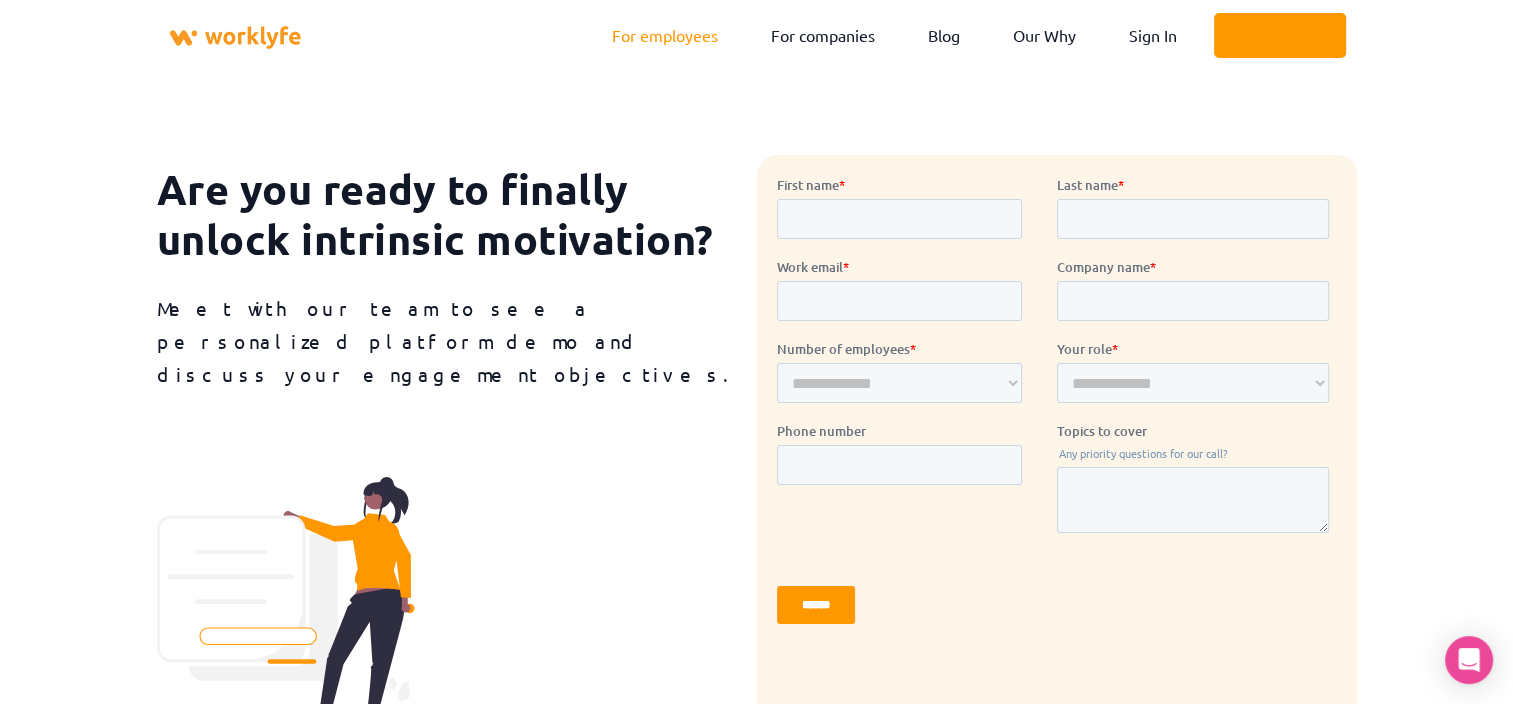 click on "For employees" at bounding box center [664, 35] 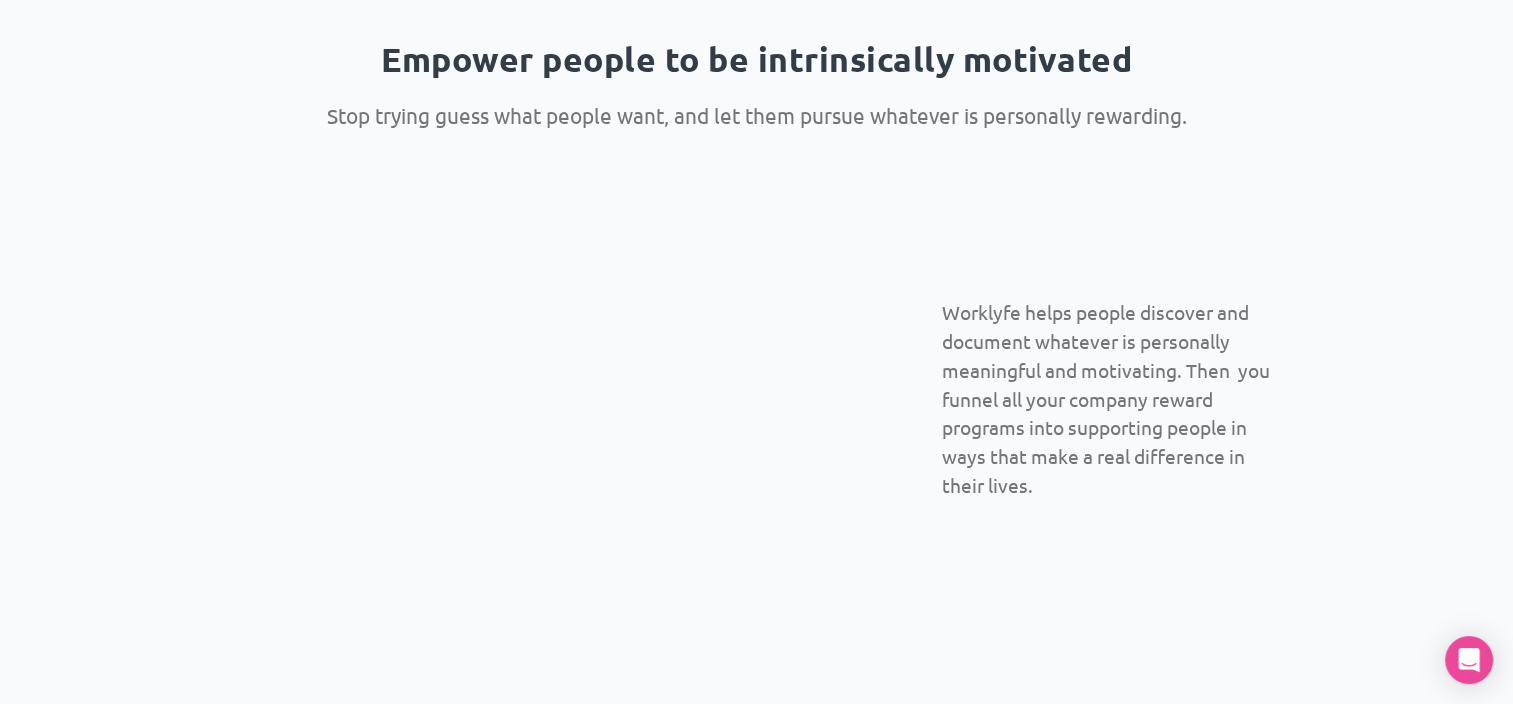 scroll, scrollTop: 1400, scrollLeft: 0, axis: vertical 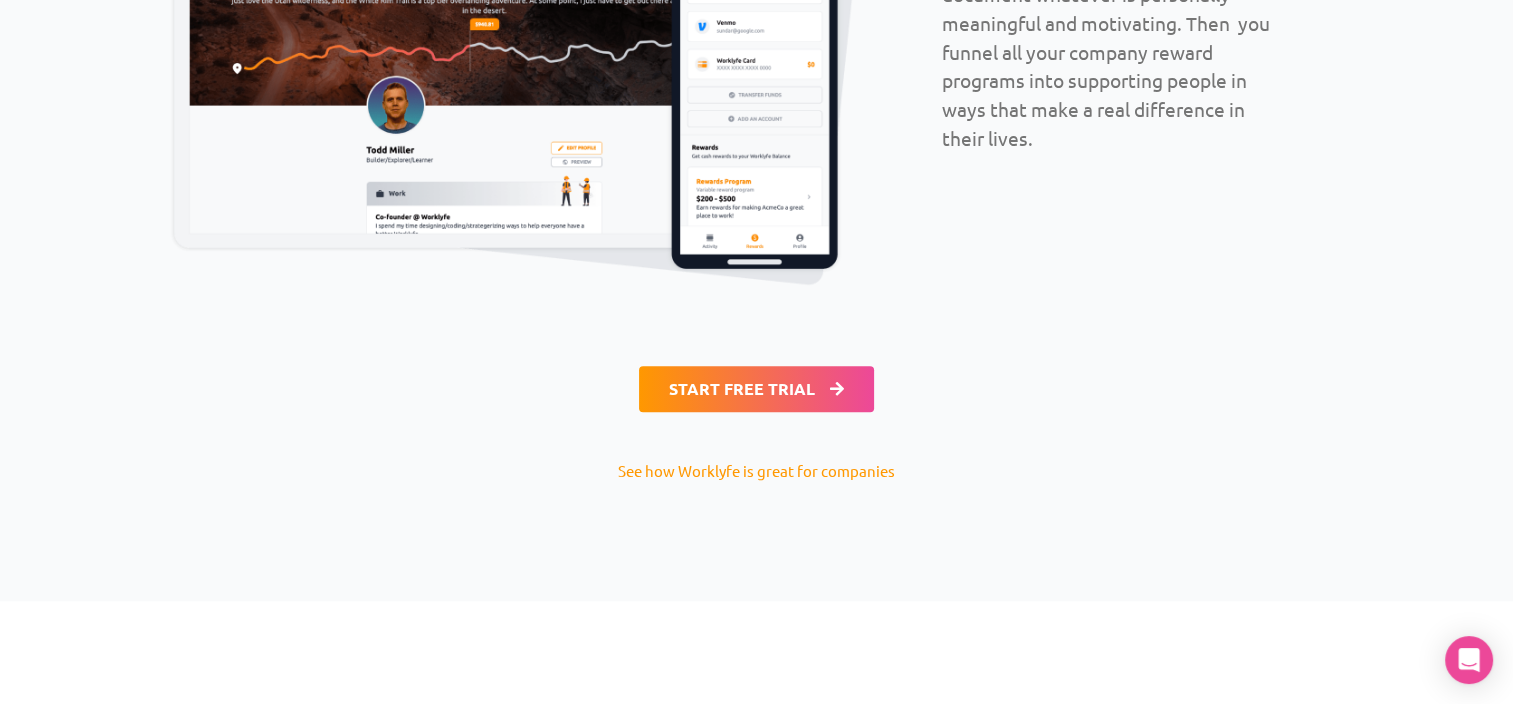 click on "START FREE TRIAL" at bounding box center (742, 389) 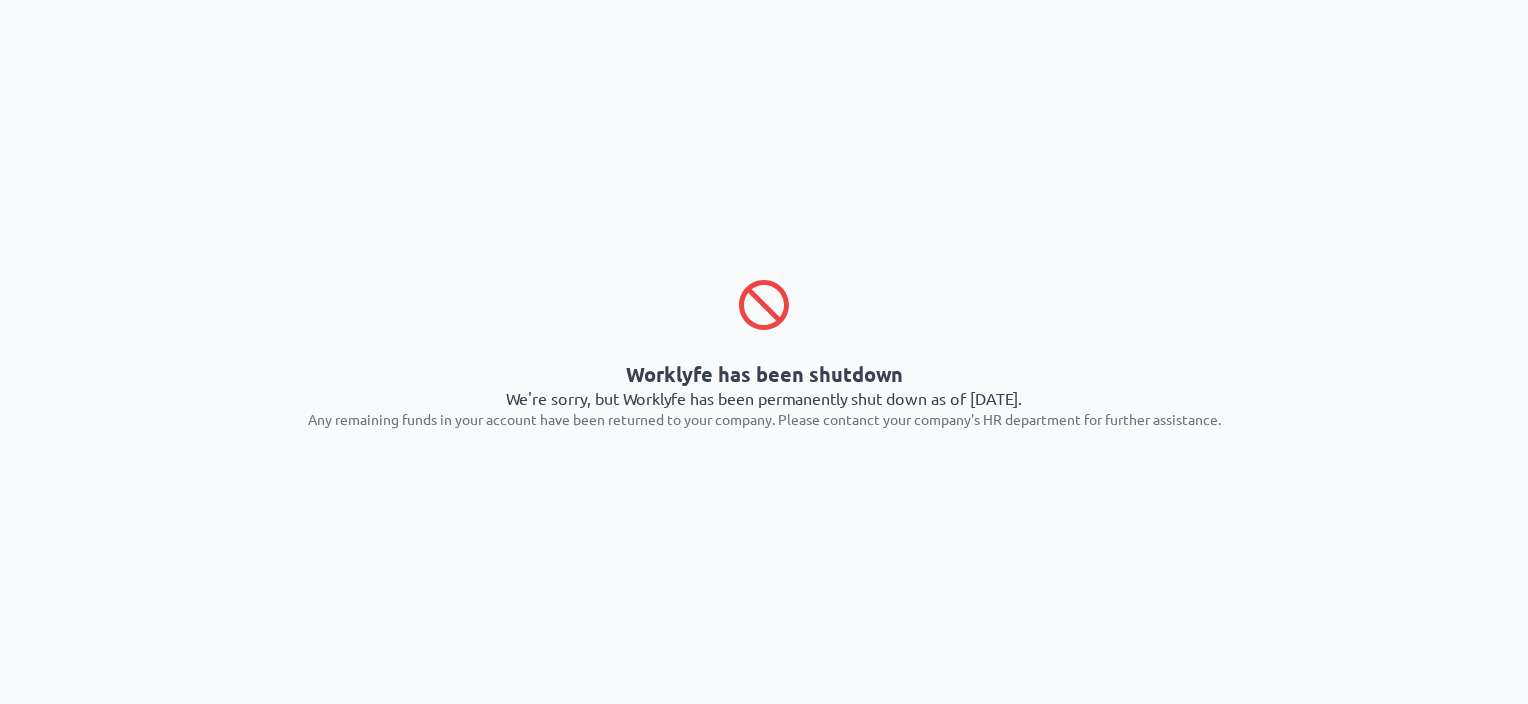 scroll, scrollTop: 0, scrollLeft: 0, axis: both 